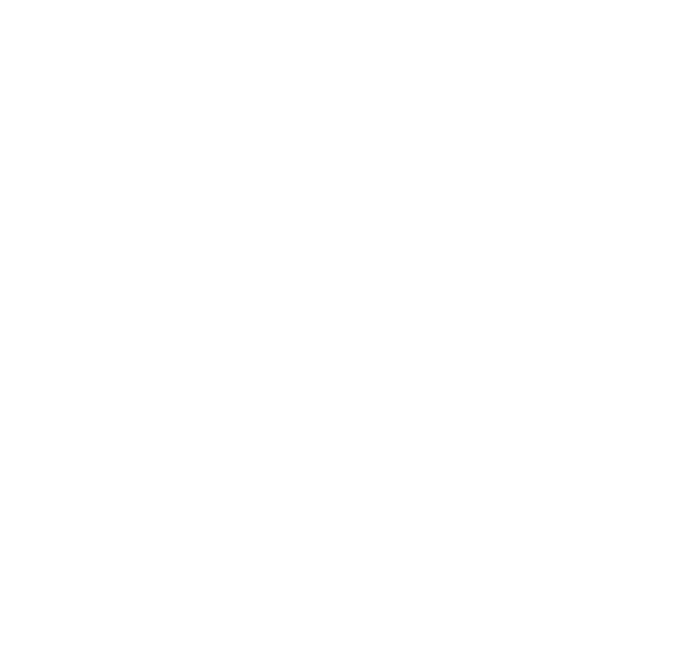 scroll, scrollTop: 0, scrollLeft: 0, axis: both 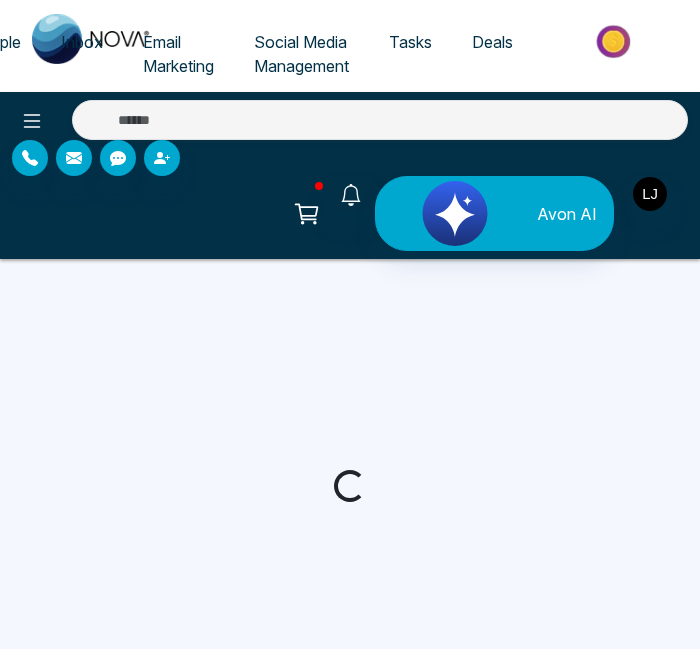 select on "*" 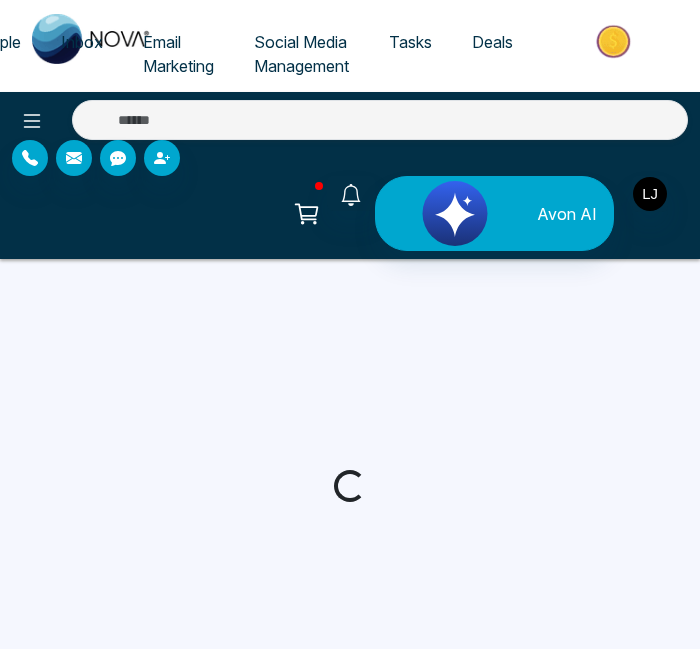 select on "*" 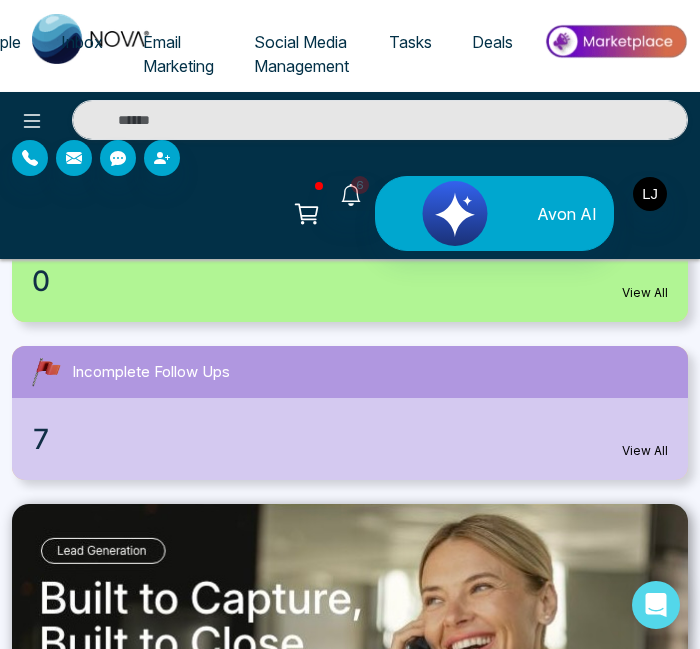 scroll, scrollTop: 780, scrollLeft: 0, axis: vertical 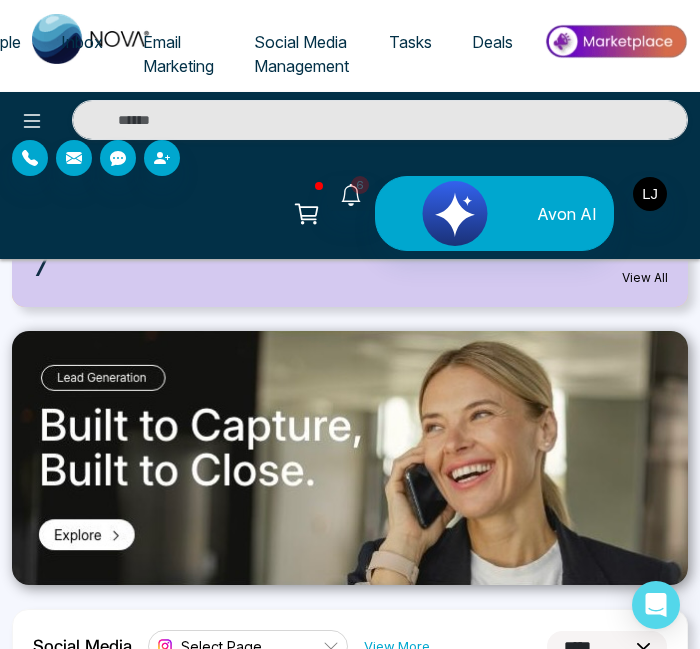 click on "People" at bounding box center (-5, 42) 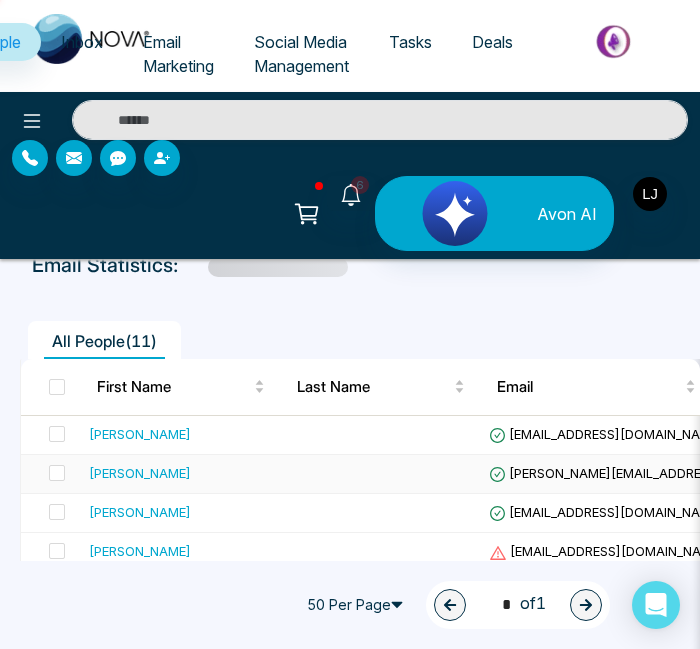 scroll, scrollTop: 163, scrollLeft: 0, axis: vertical 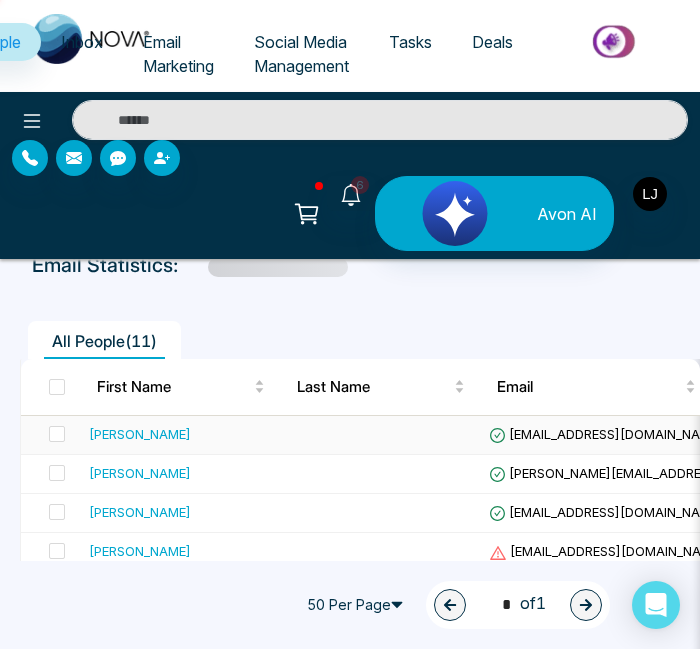 click on "[PERSON_NAME]" at bounding box center [140, 434] 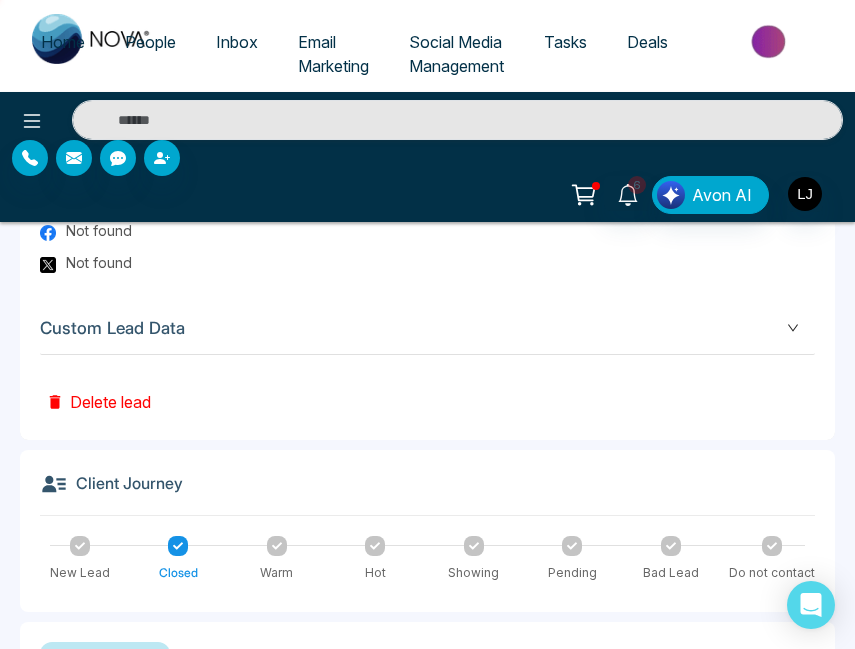 scroll, scrollTop: 1274, scrollLeft: 0, axis: vertical 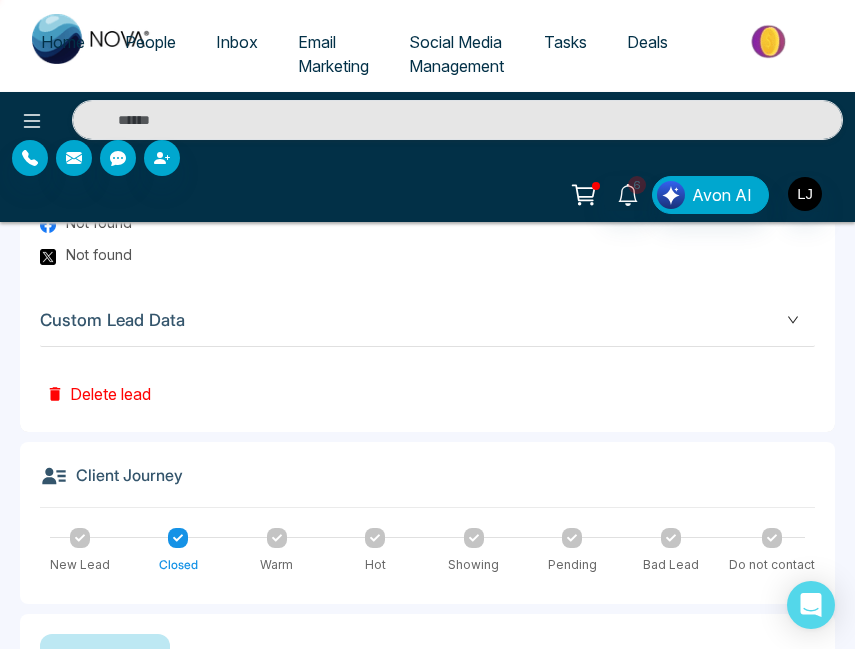 click on "Custom Lead Data" at bounding box center (427, 320) 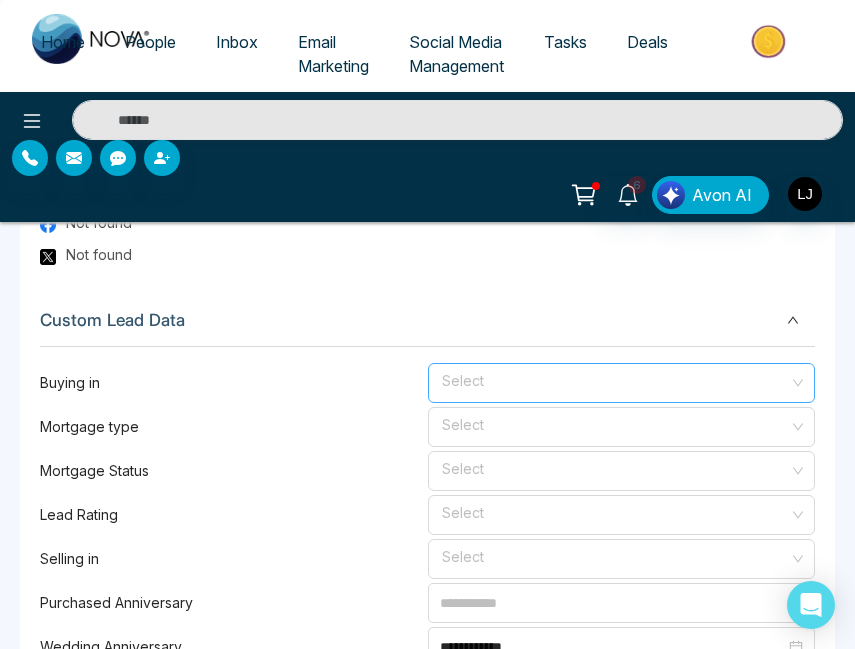 click at bounding box center [615, 383] 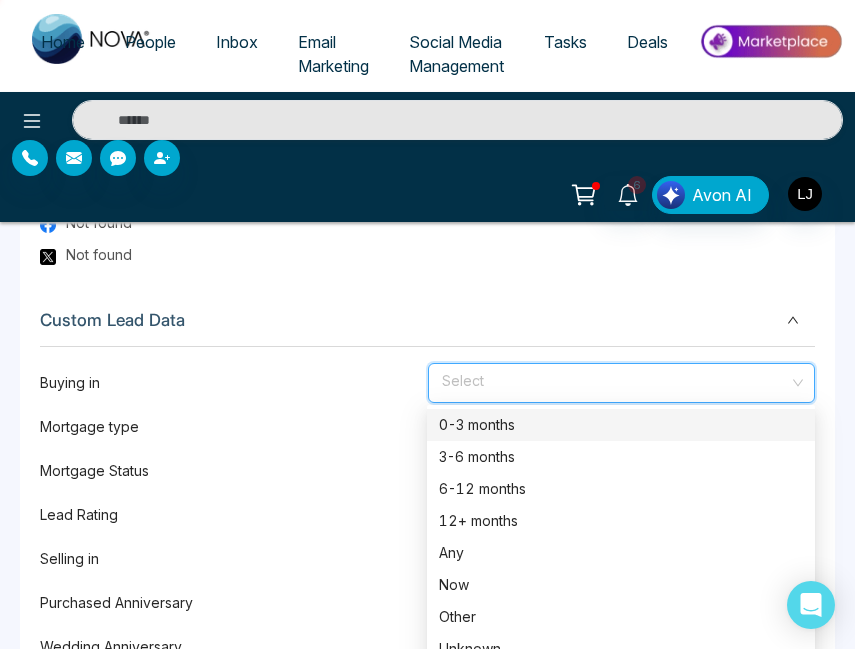 click on "3-6 months" at bounding box center (621, 457) 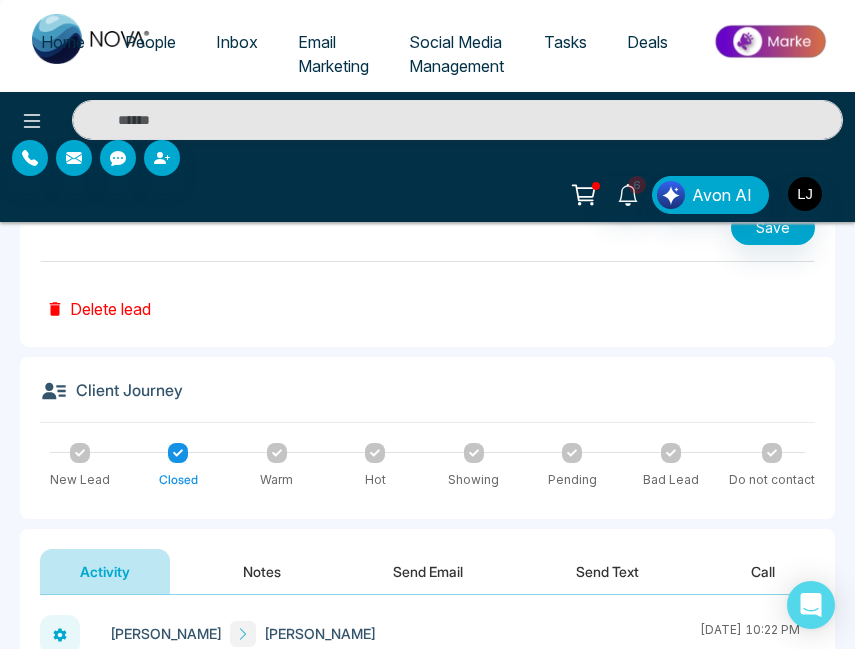scroll, scrollTop: 2296, scrollLeft: 0, axis: vertical 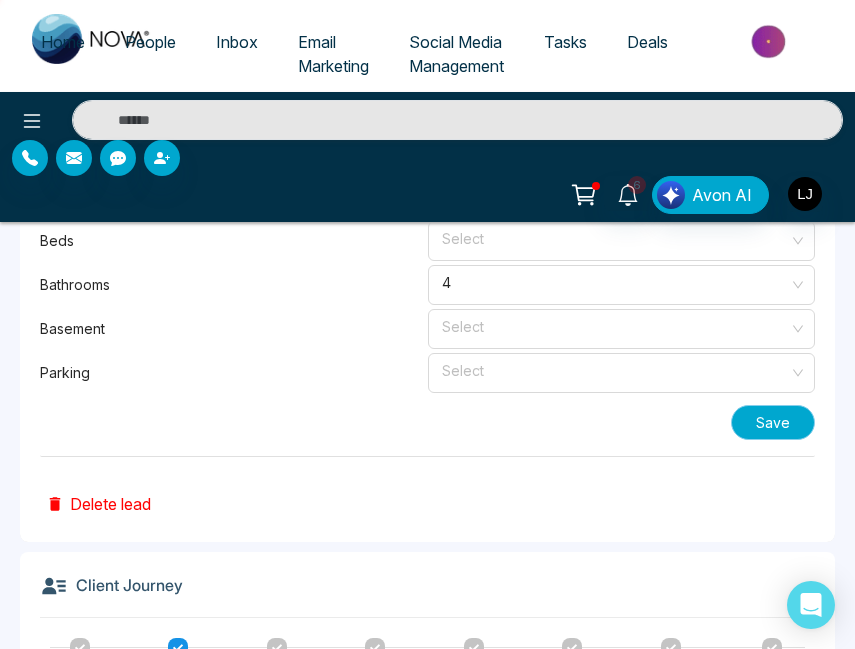 click on "Save" at bounding box center [773, 422] 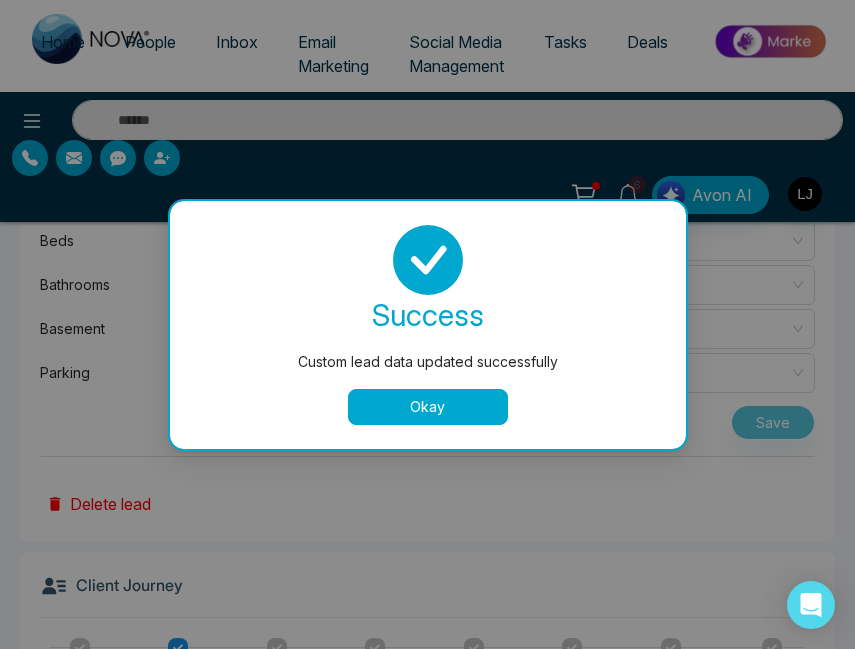 click on "Okay" at bounding box center (428, 407) 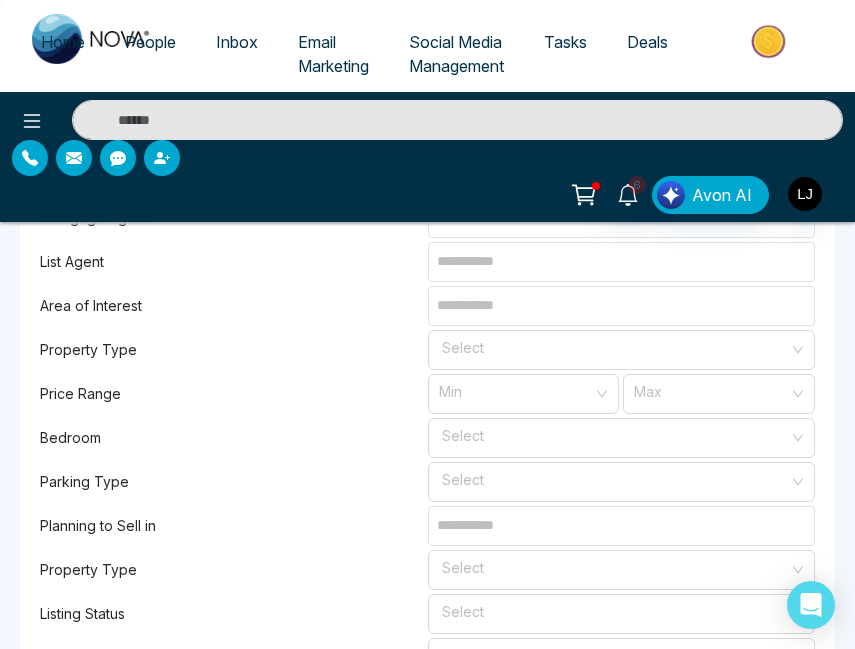 scroll, scrollTop: 1883, scrollLeft: 0, axis: vertical 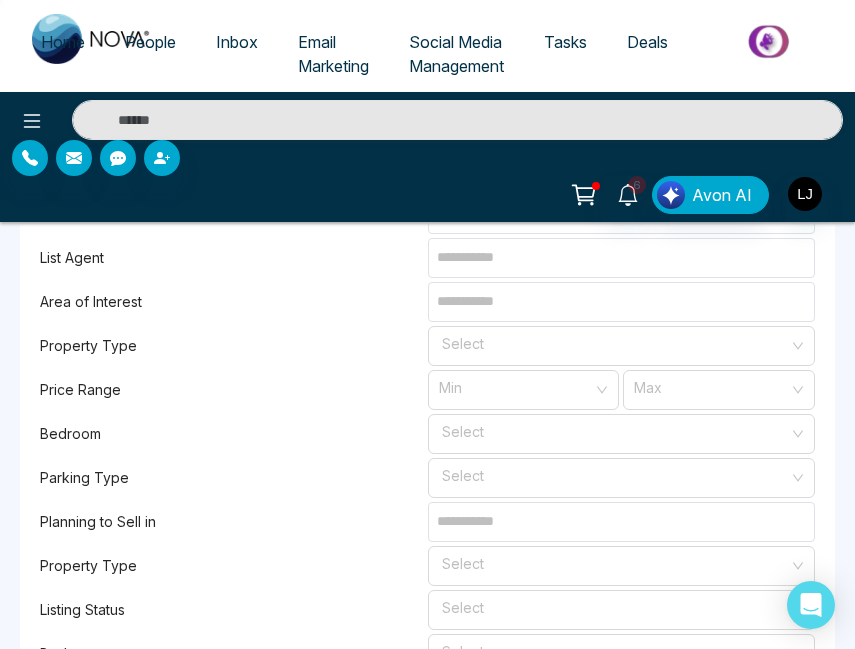click on "Area of Interest" at bounding box center [234, 302] 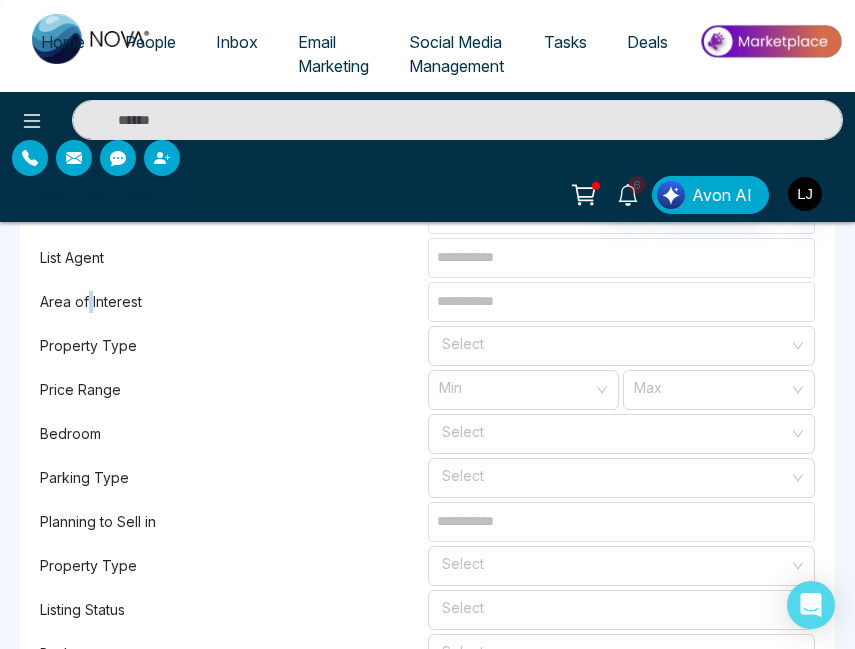 click on "Area of Interest" at bounding box center (234, 302) 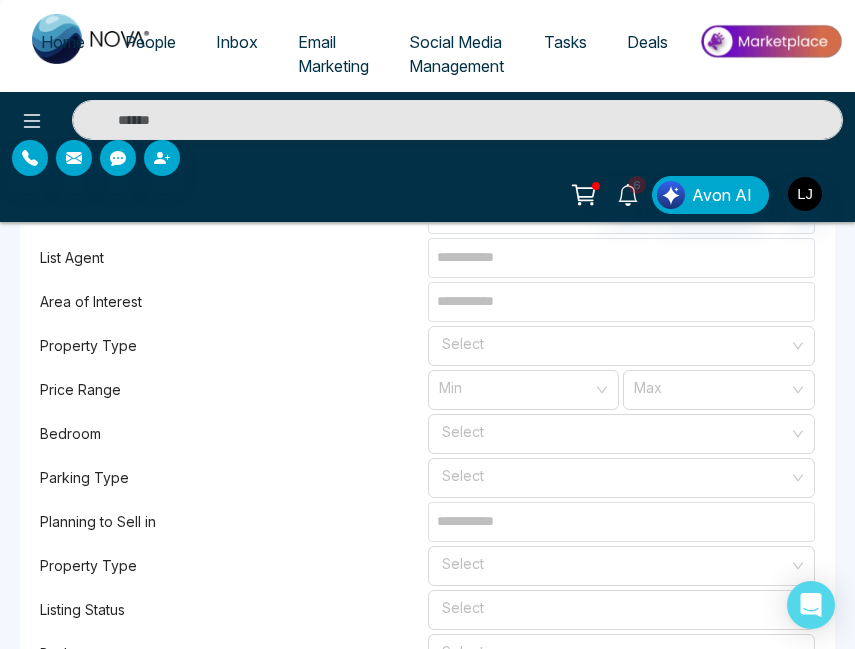 click on "Area of Interest" at bounding box center [234, 302] 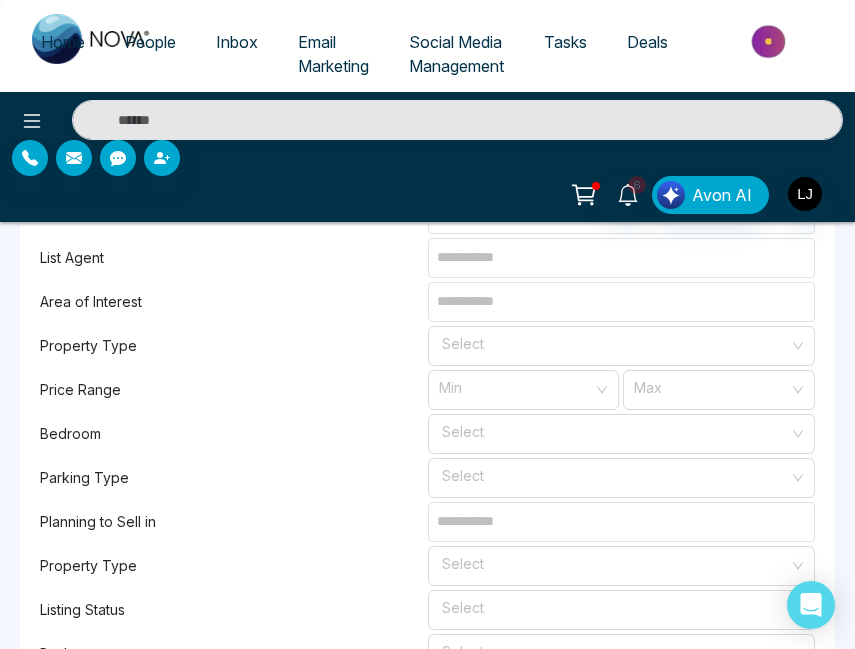 click on "Planning to Sell in" at bounding box center (234, 522) 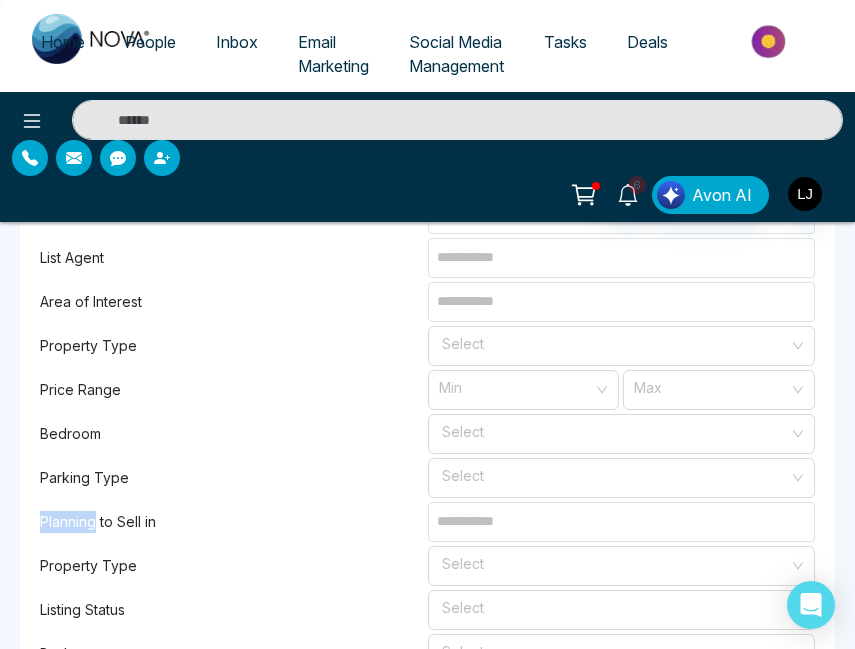click on "Planning to Sell in" at bounding box center (234, 522) 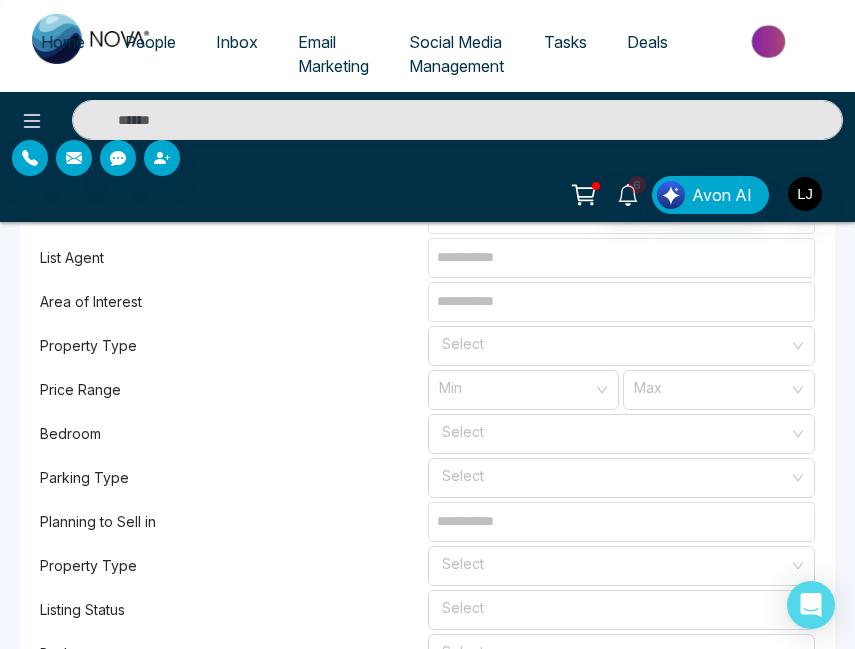 click on "Planning to Sell in" at bounding box center [234, 522] 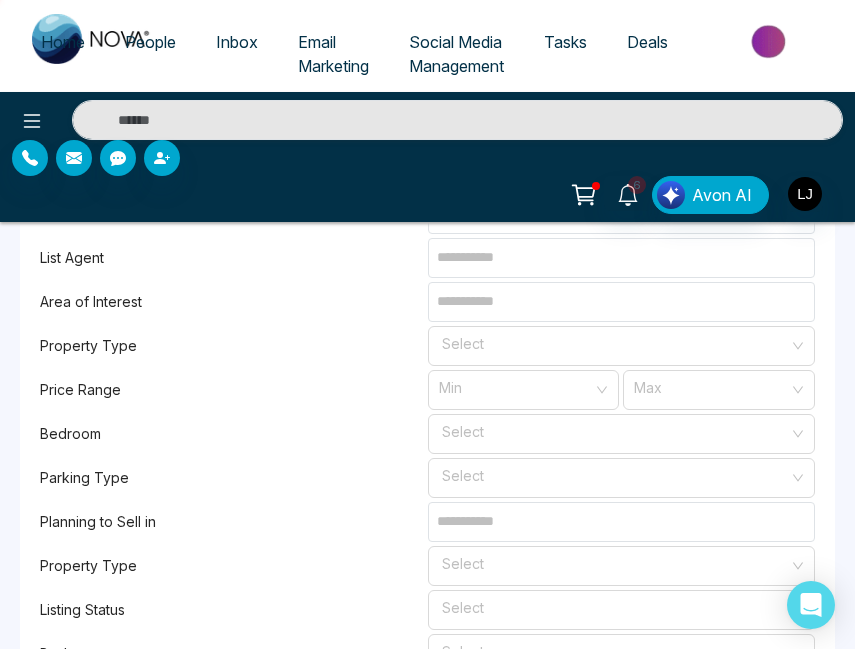 copy on "Planning" 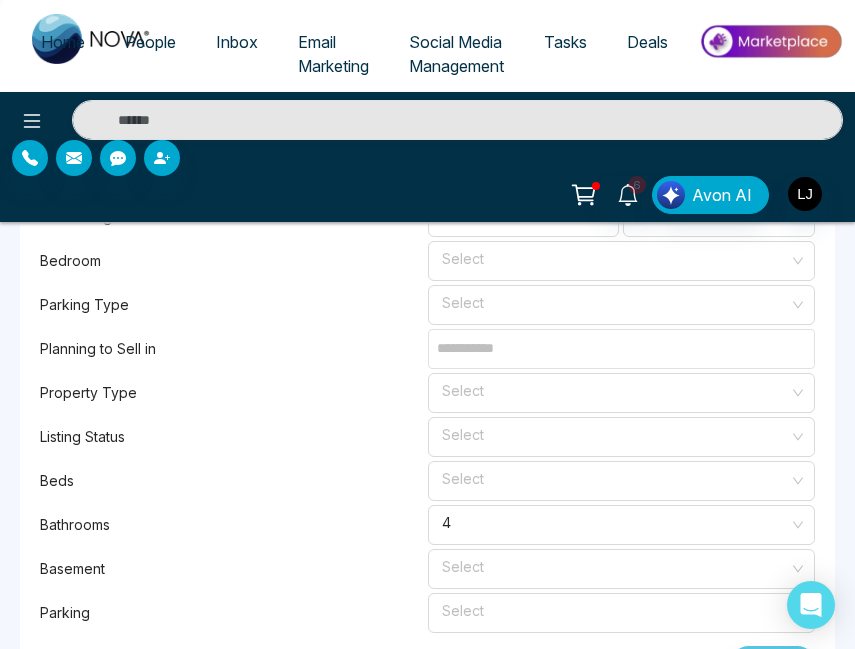 scroll, scrollTop: 2109, scrollLeft: 0, axis: vertical 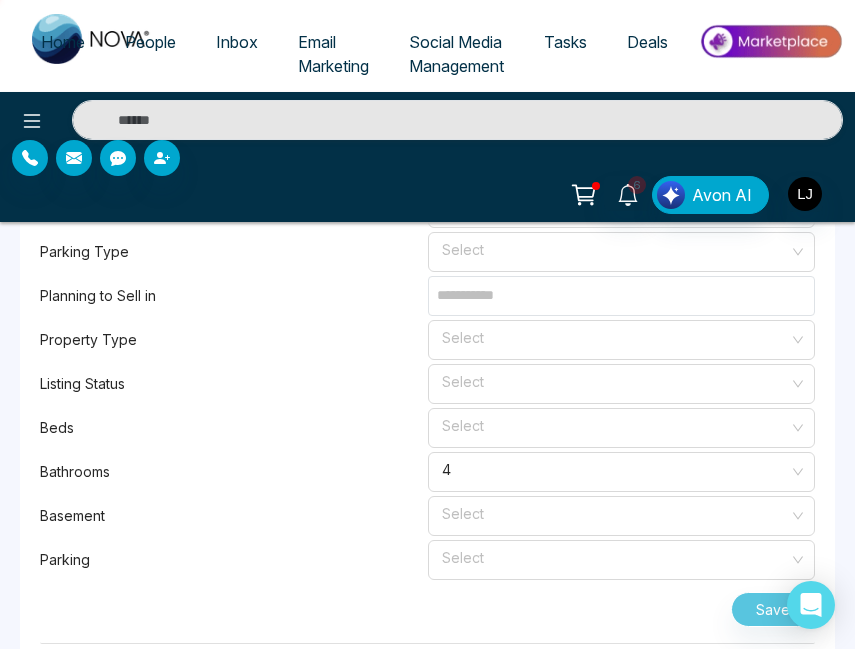 click on "Listing Status" at bounding box center (234, 384) 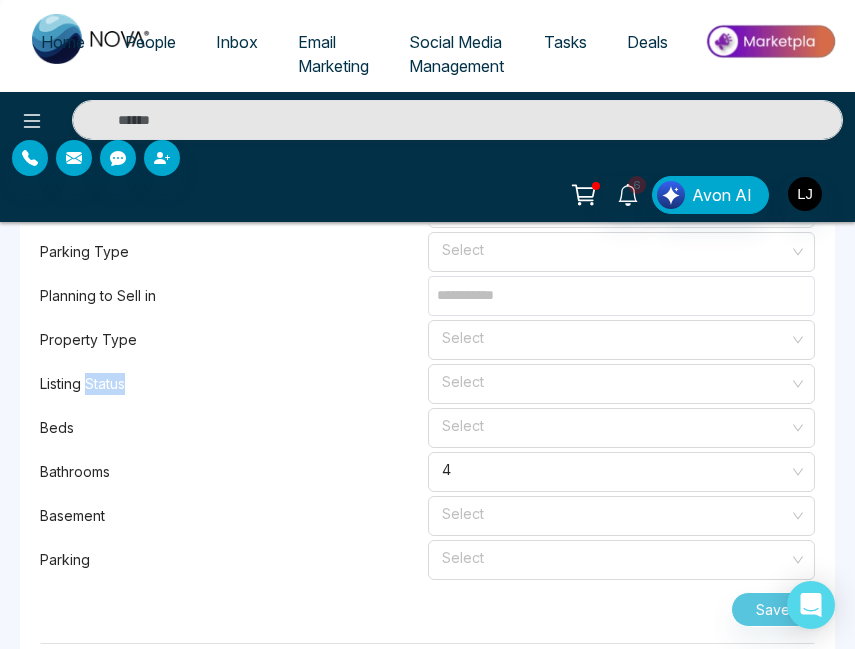 click on "Listing Status" at bounding box center (234, 384) 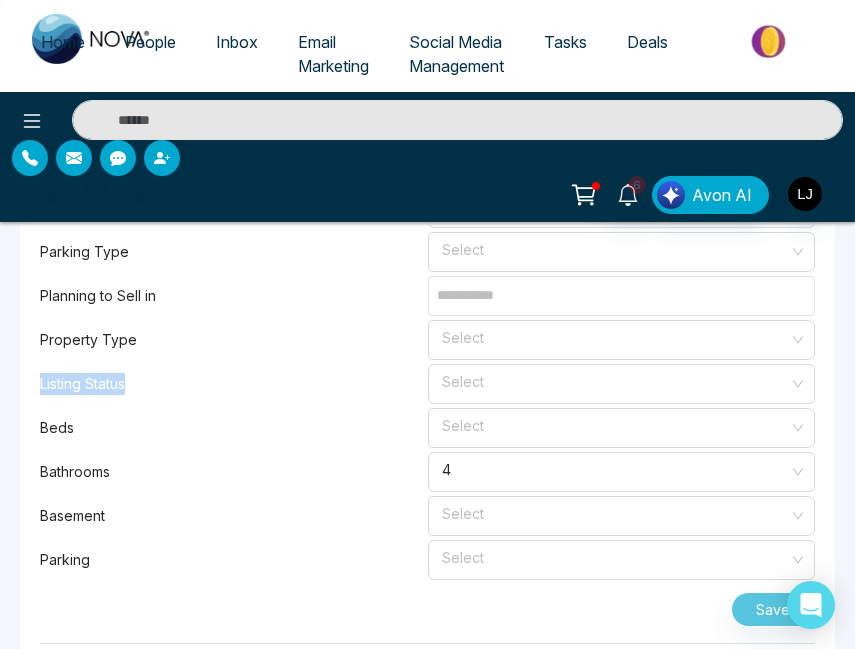 click on "Listing Status" at bounding box center [234, 384] 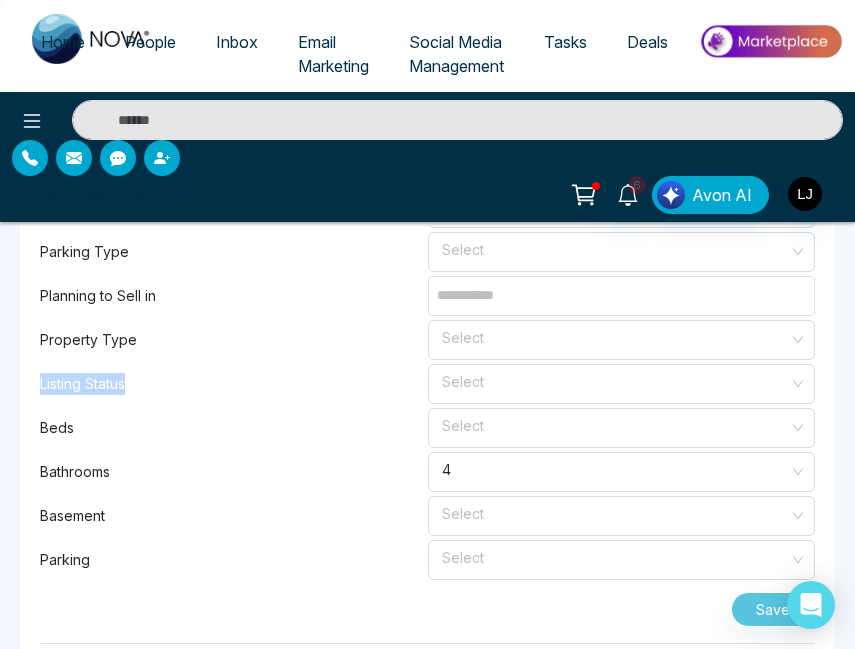 copy on "Listing Status" 